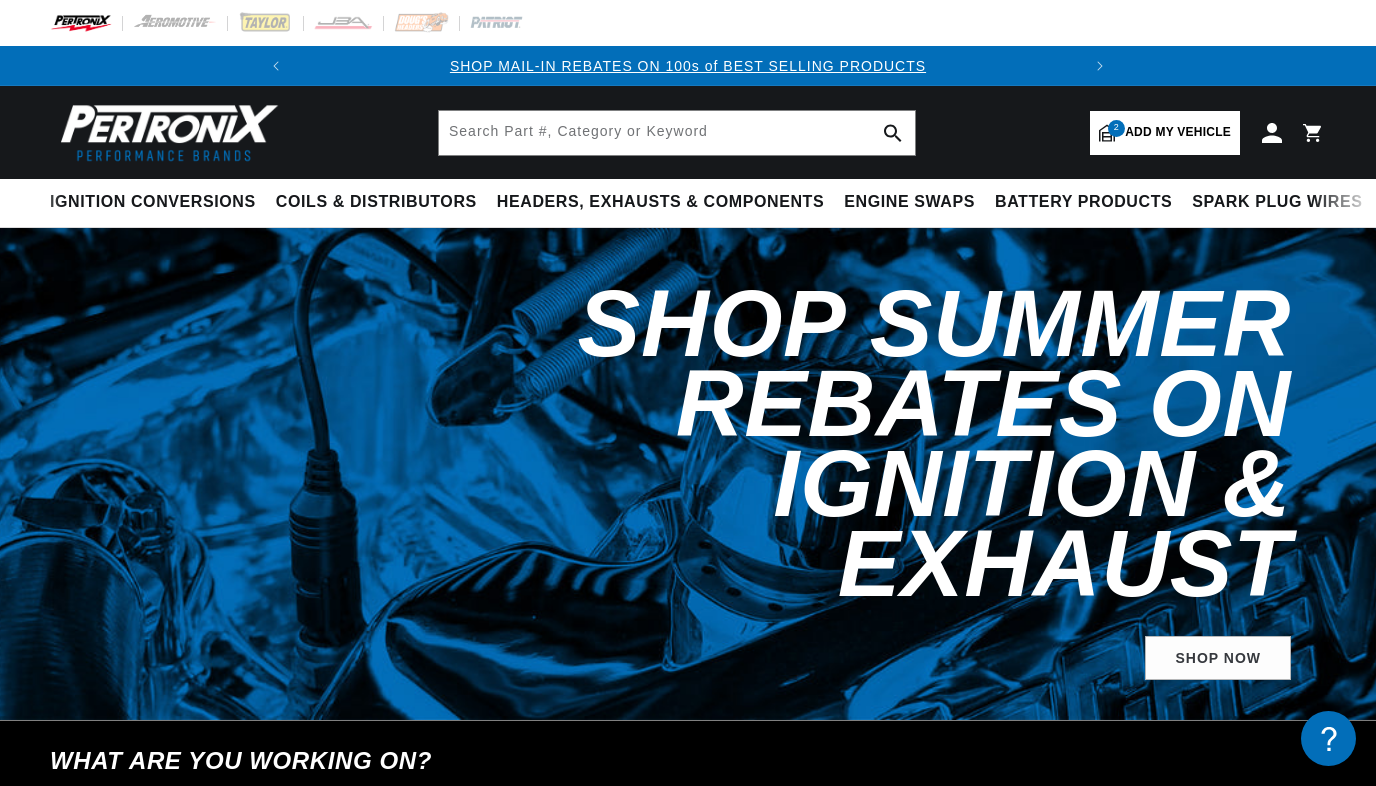 select on "1967" 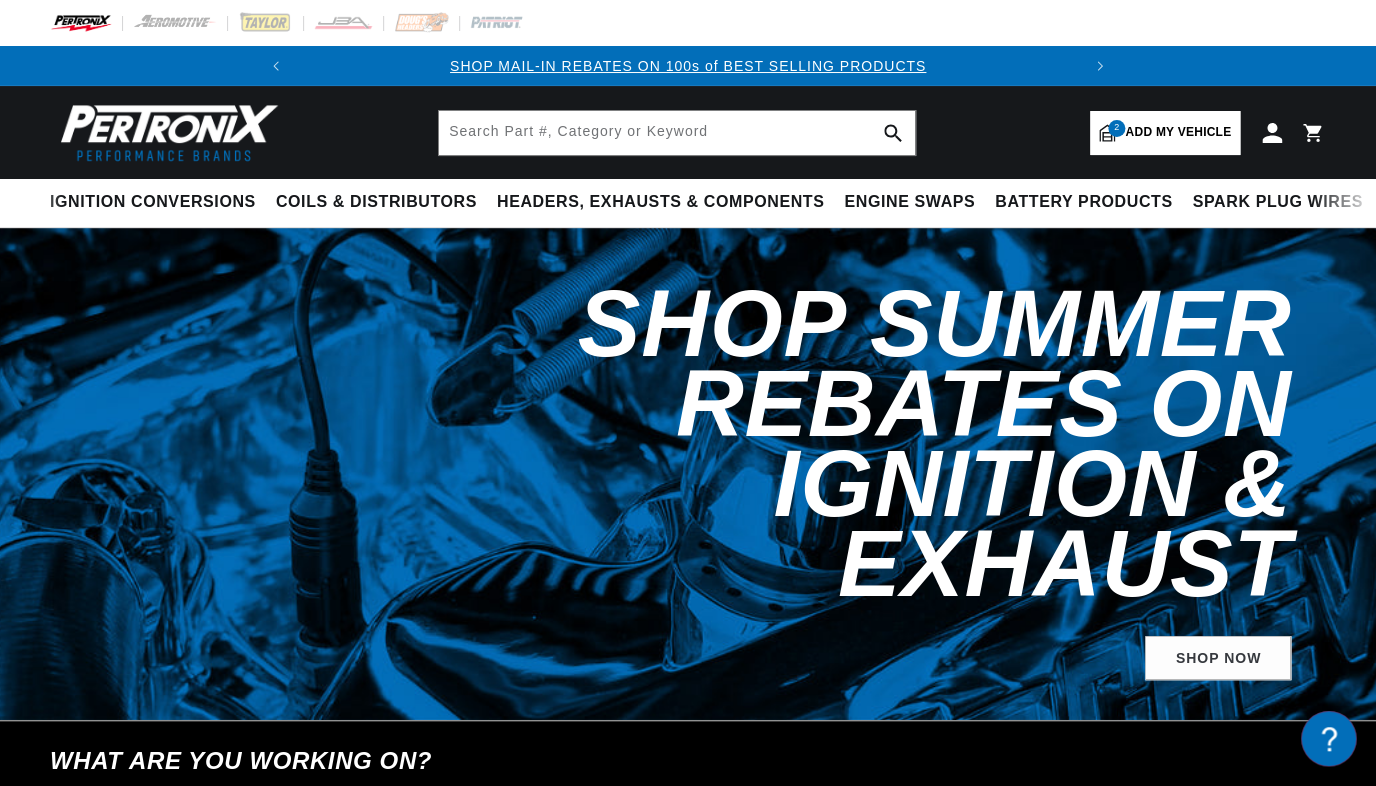 scroll, scrollTop: 0, scrollLeft: 0, axis: both 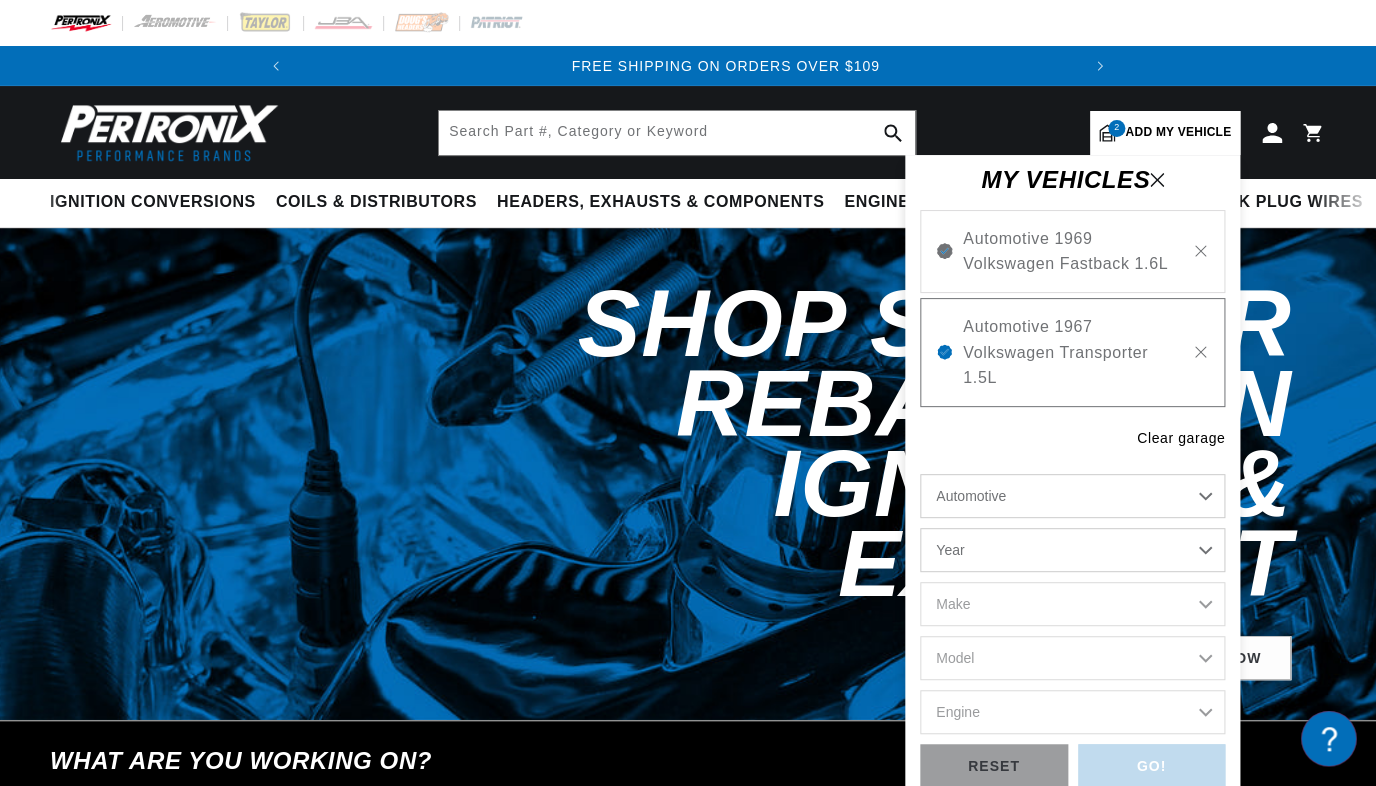 click on "Year
2022
2021
2020
2019
2018
2017
2016
2015
2014
2013
2012
2011
2010
2009
2008
2007
2006
2005
2004
2003
2002
2001
2000
1999
1998
1997
1996
1995
1994
1993
1992
1991
1990
1989
1988
1987
1986 1985" at bounding box center [1072, 550] 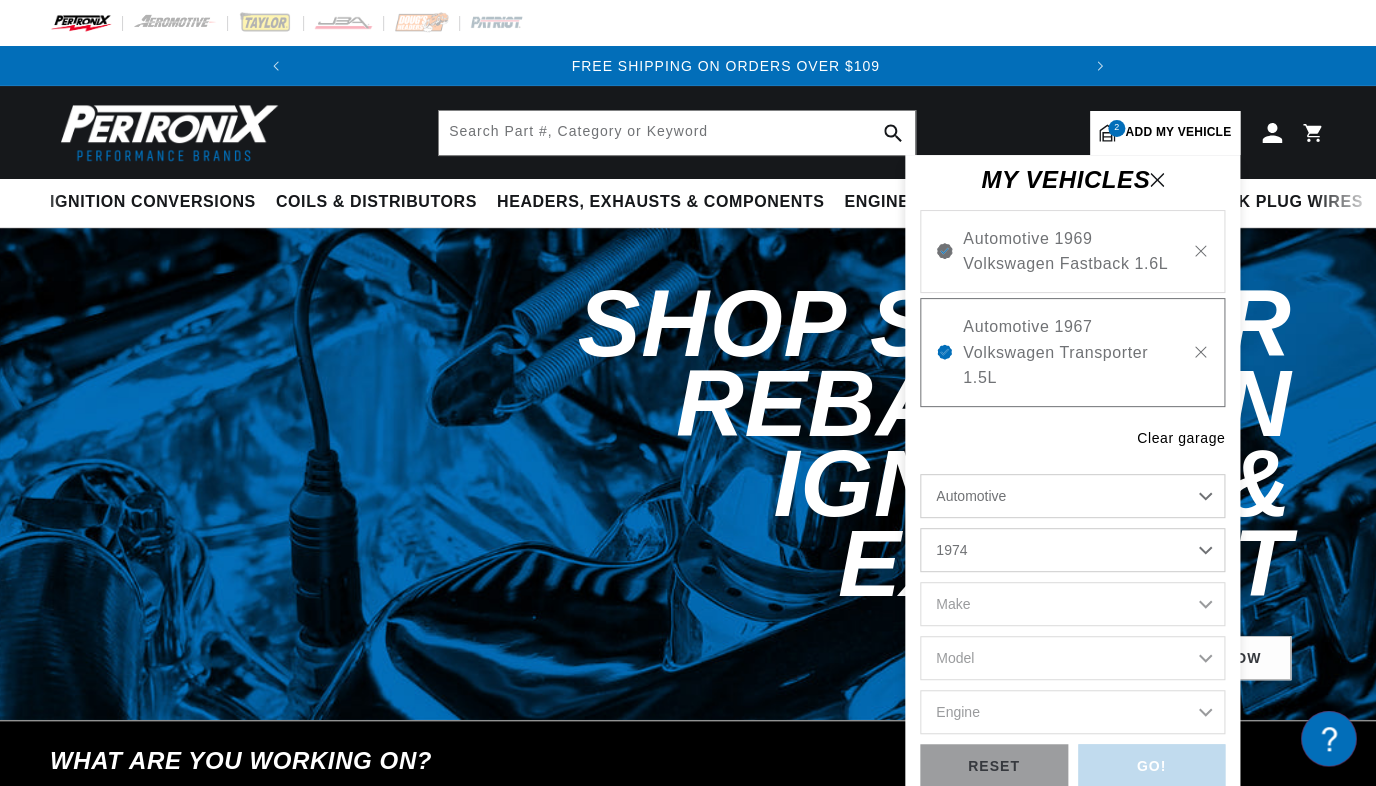 click on "1974" at bounding box center (0, 0) 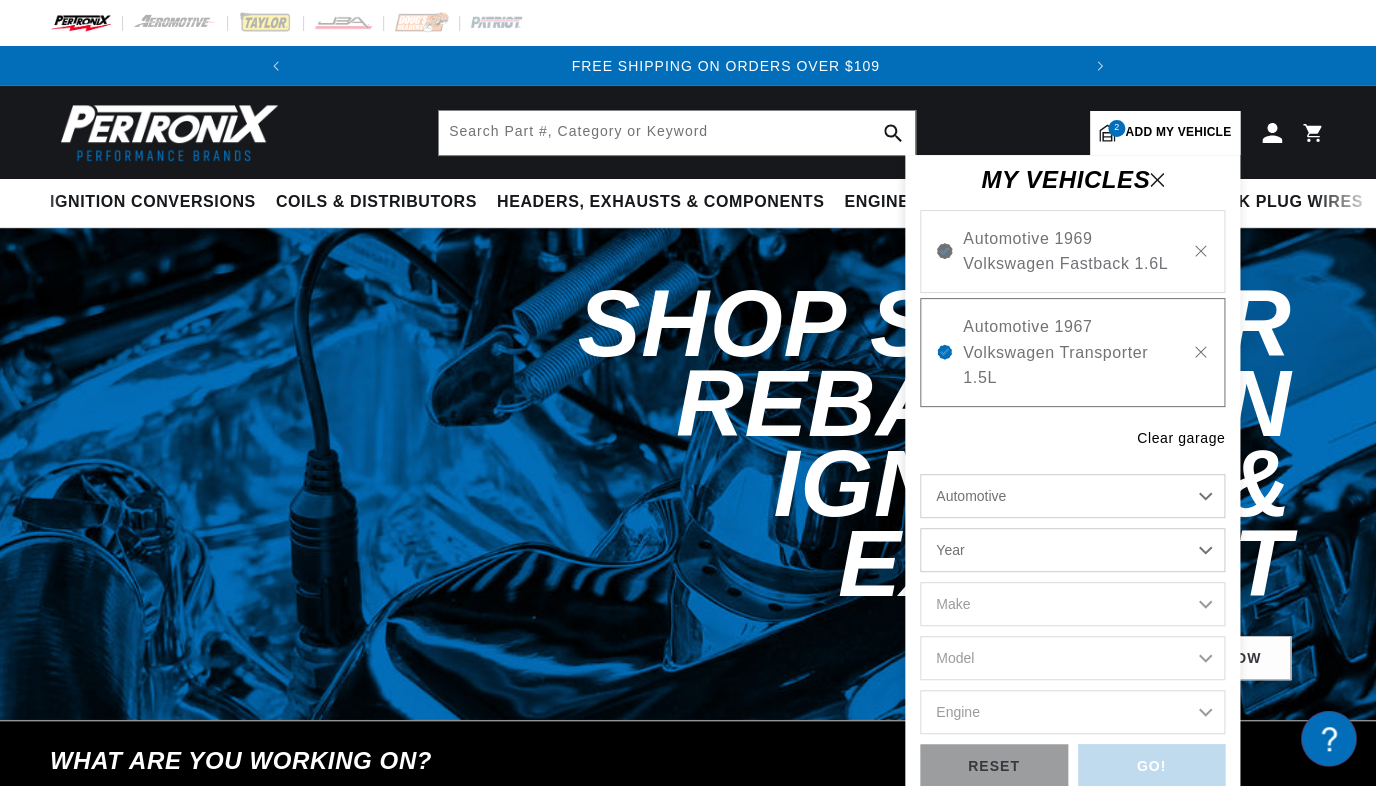 select on "1974" 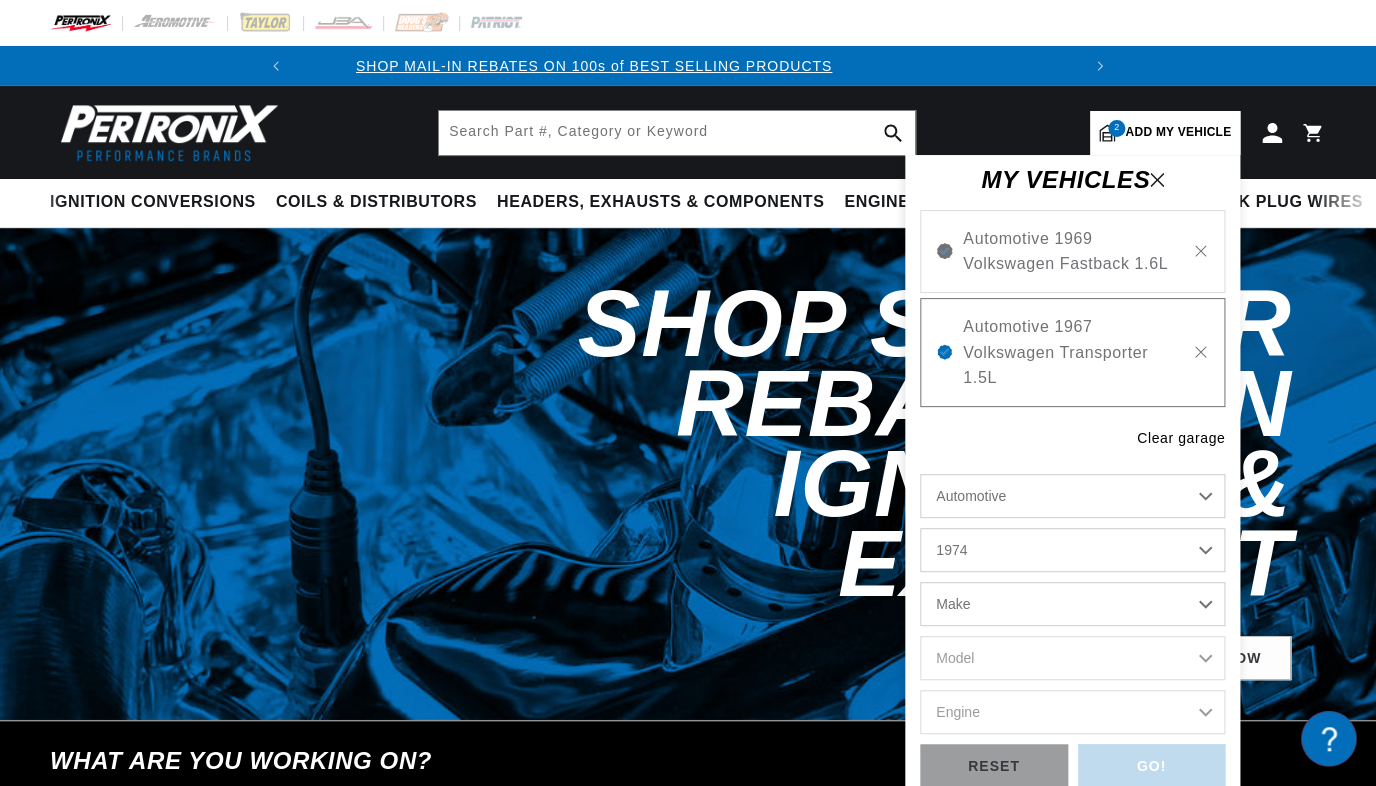 click on "Make
Alfa Romeo
American Motors
Aston Martin
Audi
Austin
Avanti
BMW
Buick
Cadillac
Checker
Chevrolet
Chrysler
Citroen
DeTomaso
Dodge
Ferrari
Fiat
Ford
Ford (Europe)
GMC
Honda
IHC Truck
International
Jaguar
Jeep
Lamborghini
Lincoln
Lotus
Maserati
Mazda
Mercedes-Benz
Mercury
MG" at bounding box center [1072, 604] 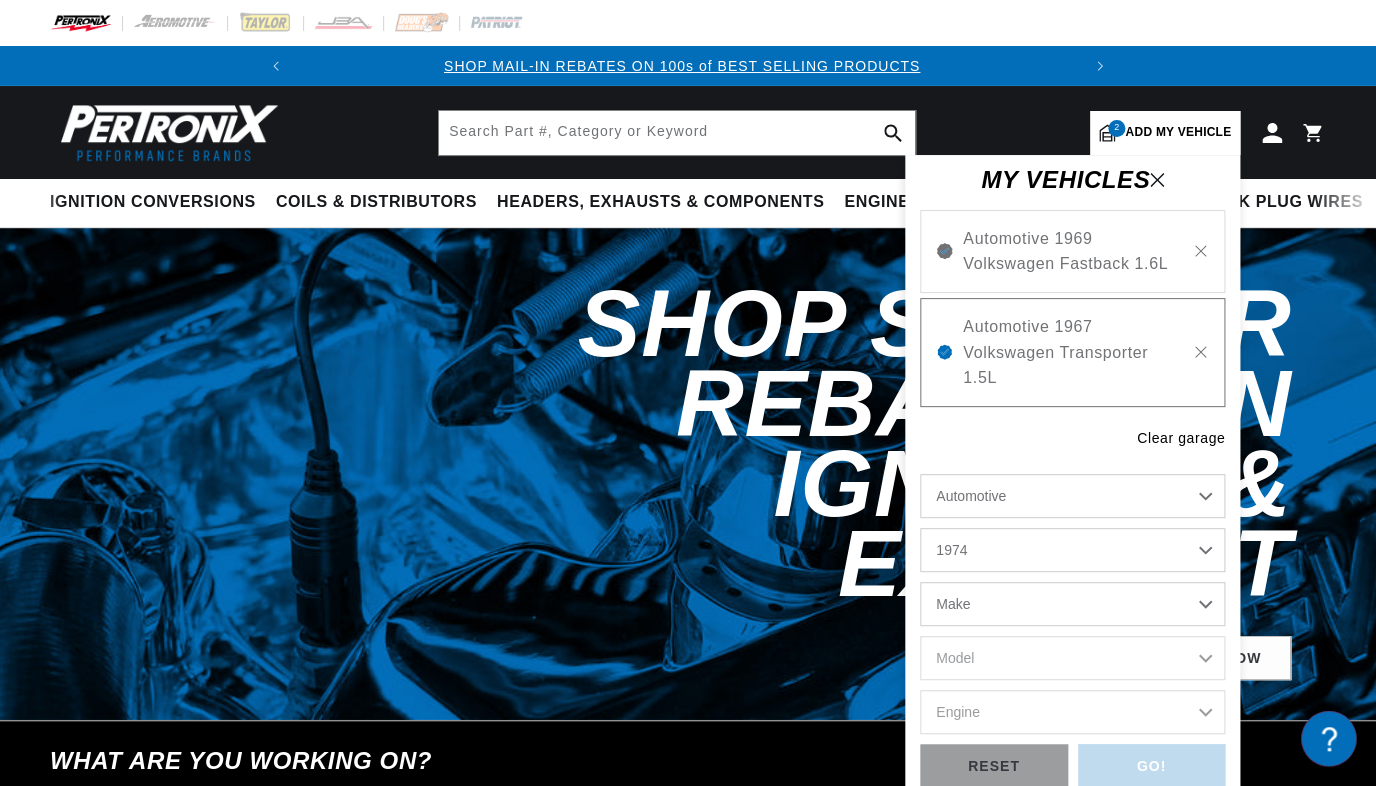 scroll, scrollTop: 0, scrollLeft: 0, axis: both 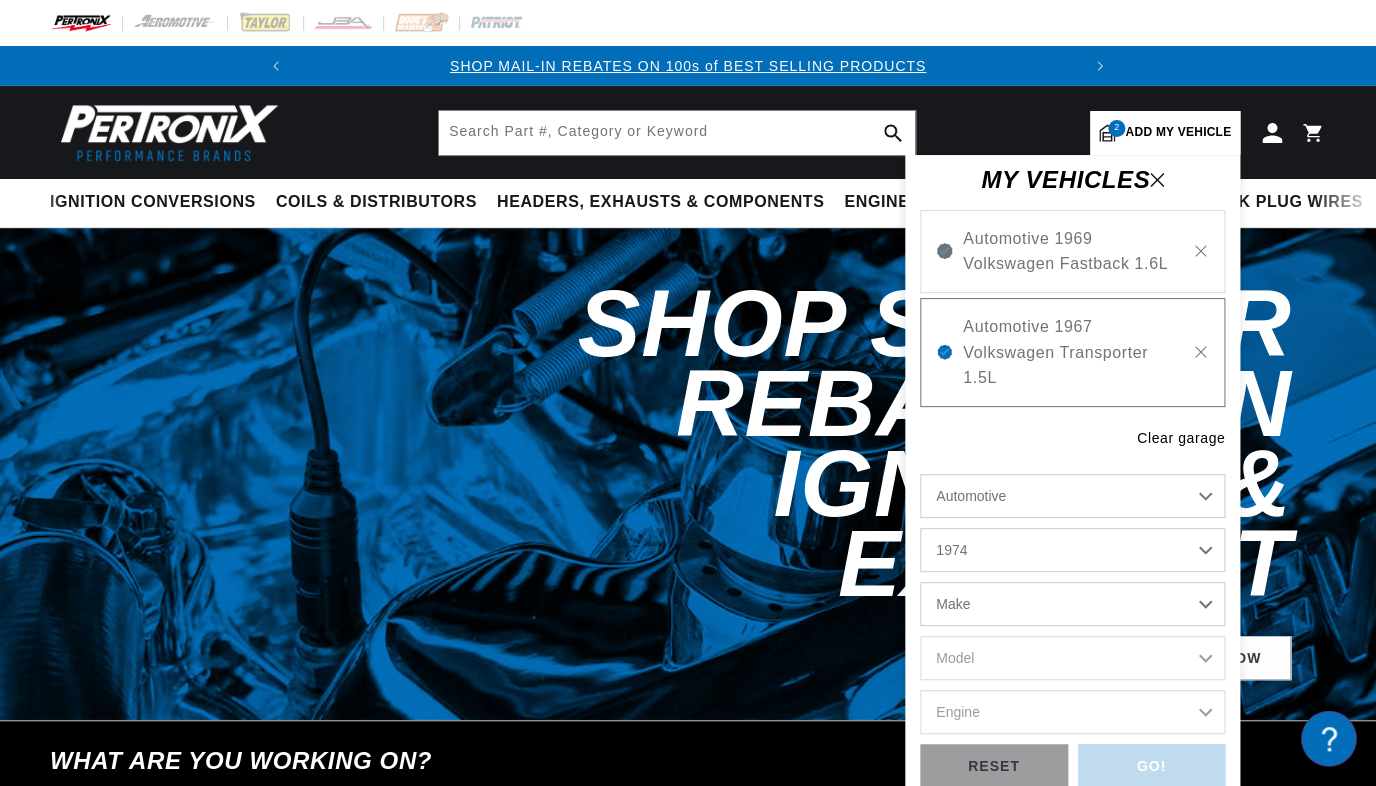 select on "Volkswagen" 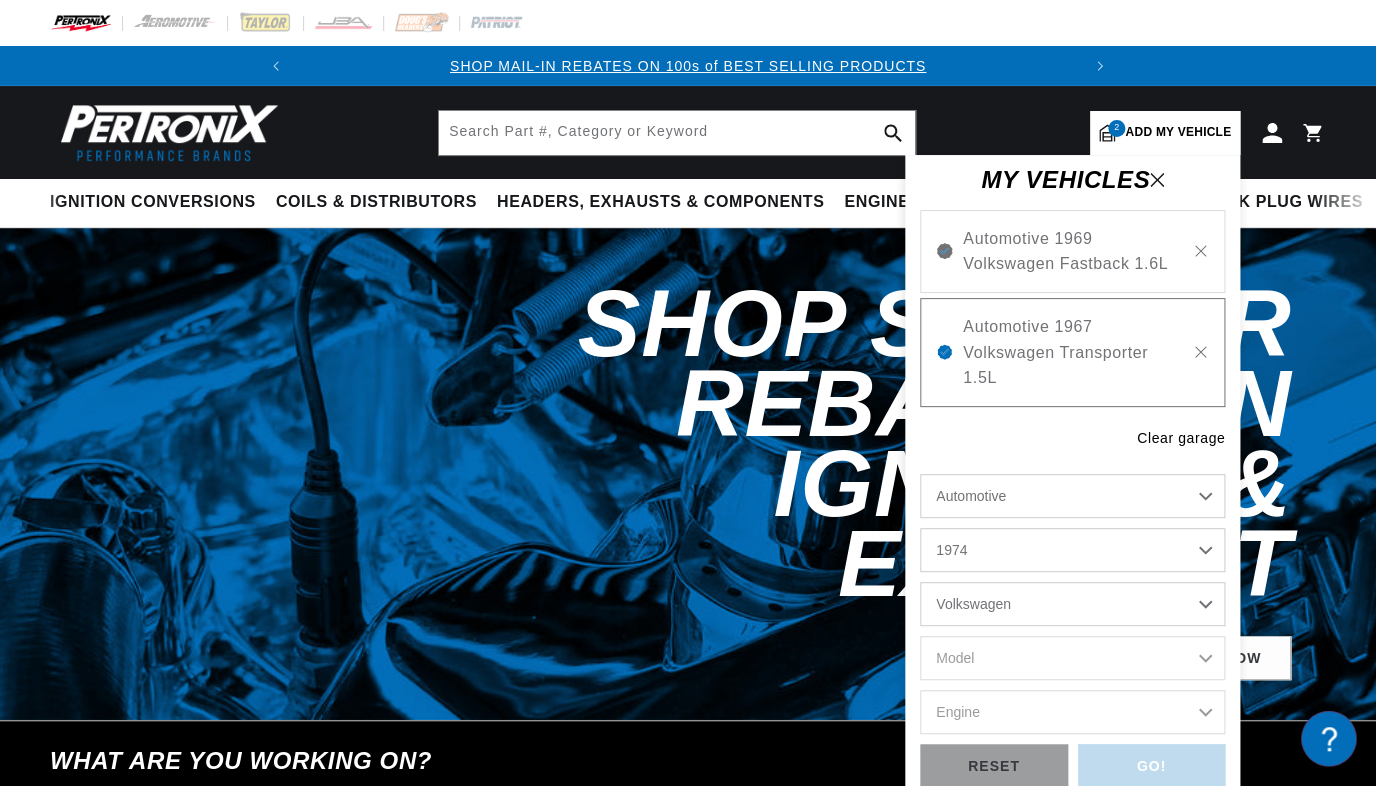click on "Volkswagen" at bounding box center (0, 0) 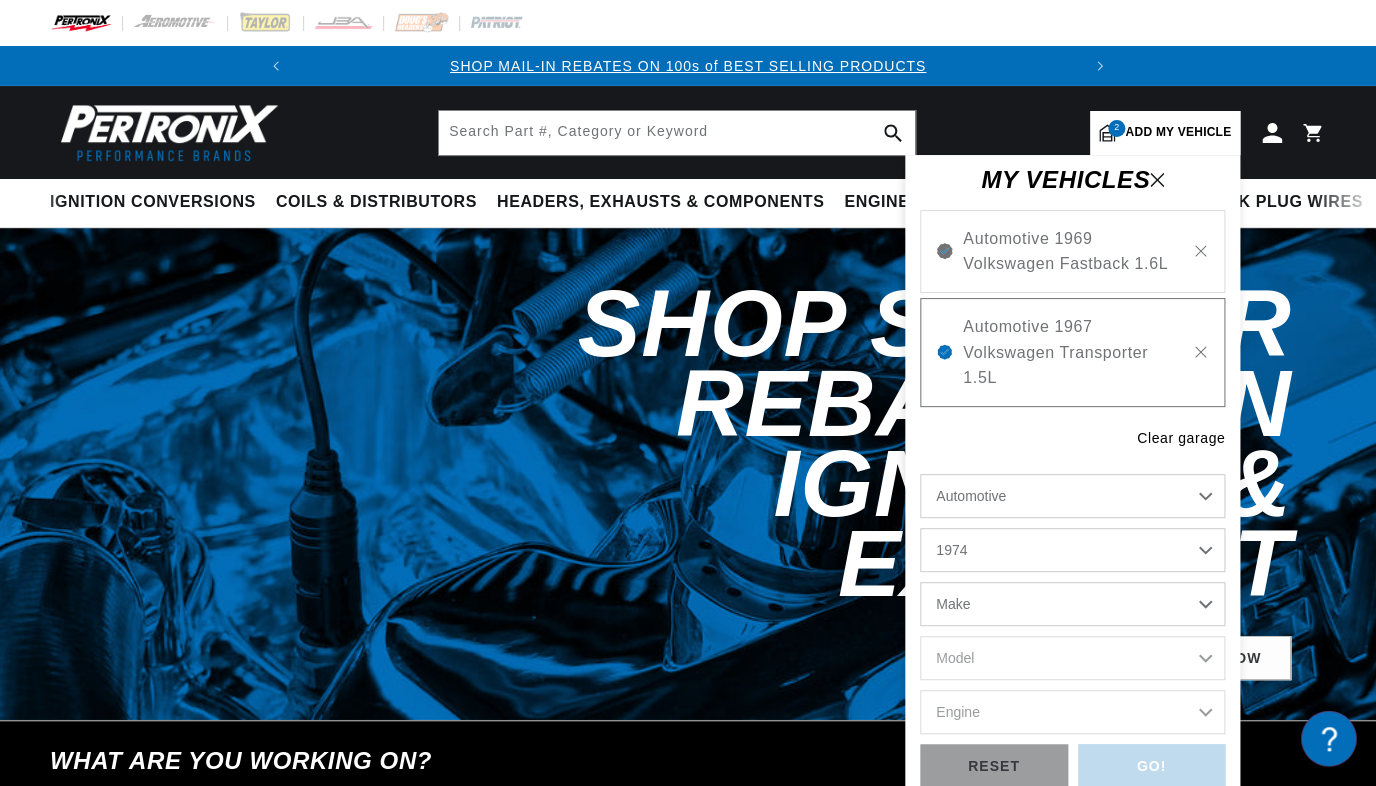 select on "Volkswagen" 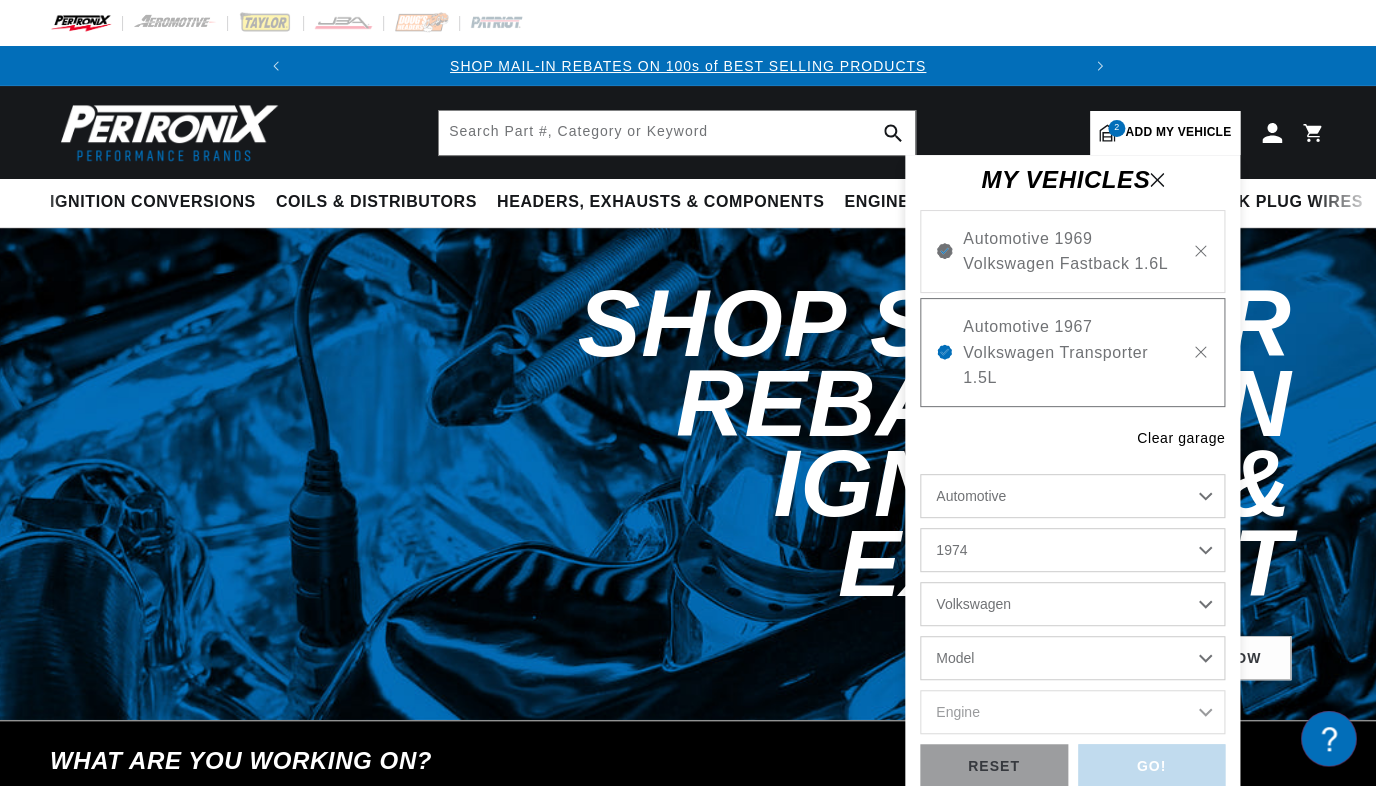 select on "Beetle" 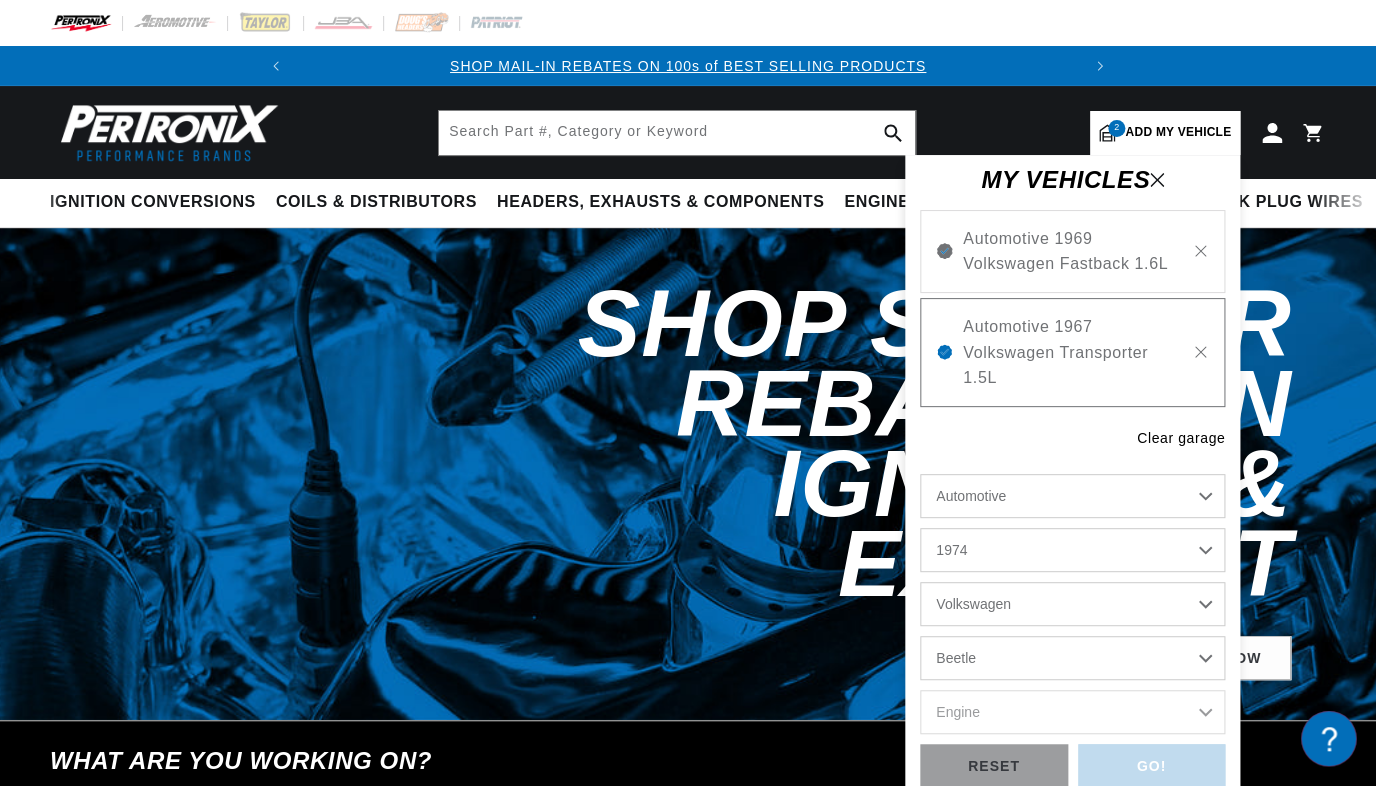 click on "Beetle" at bounding box center [0, 0] 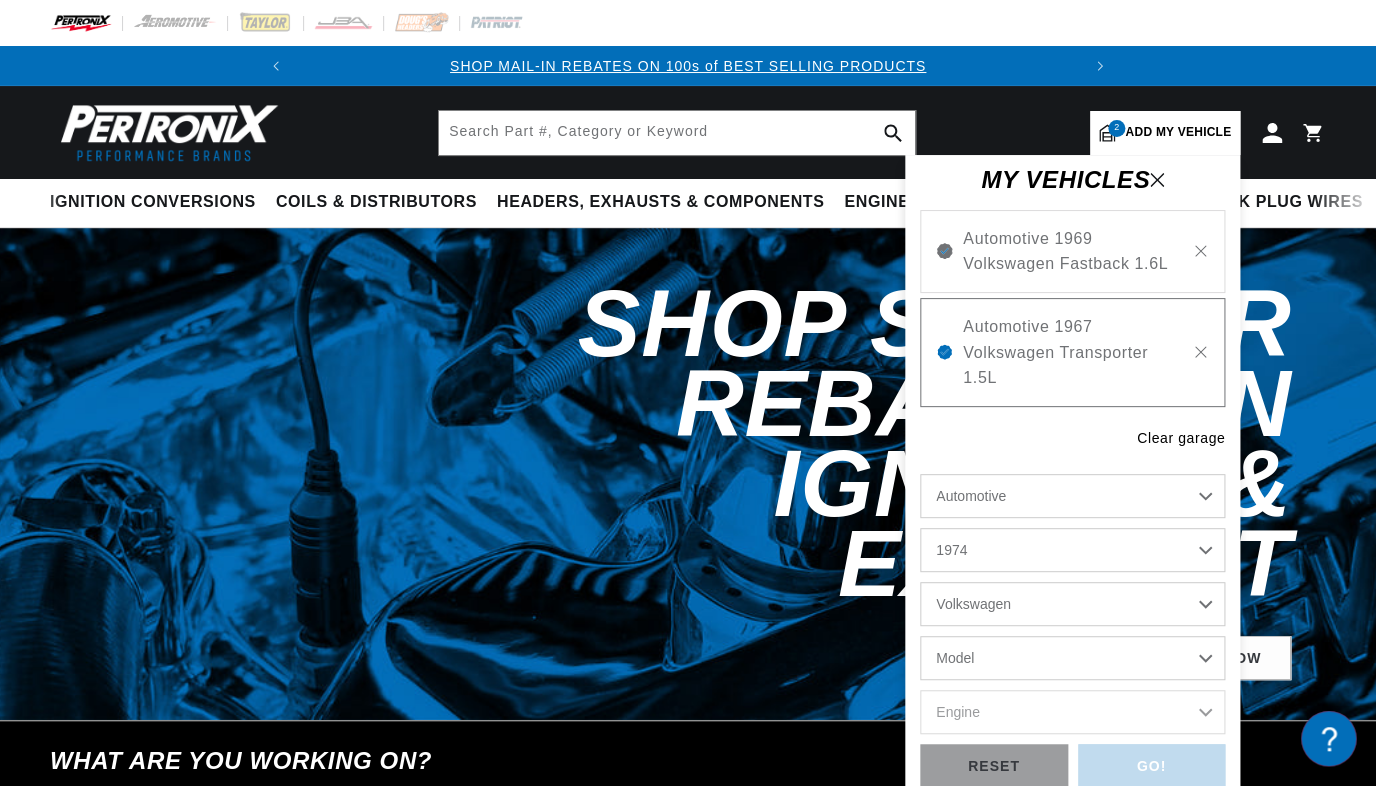 select on "Beetle" 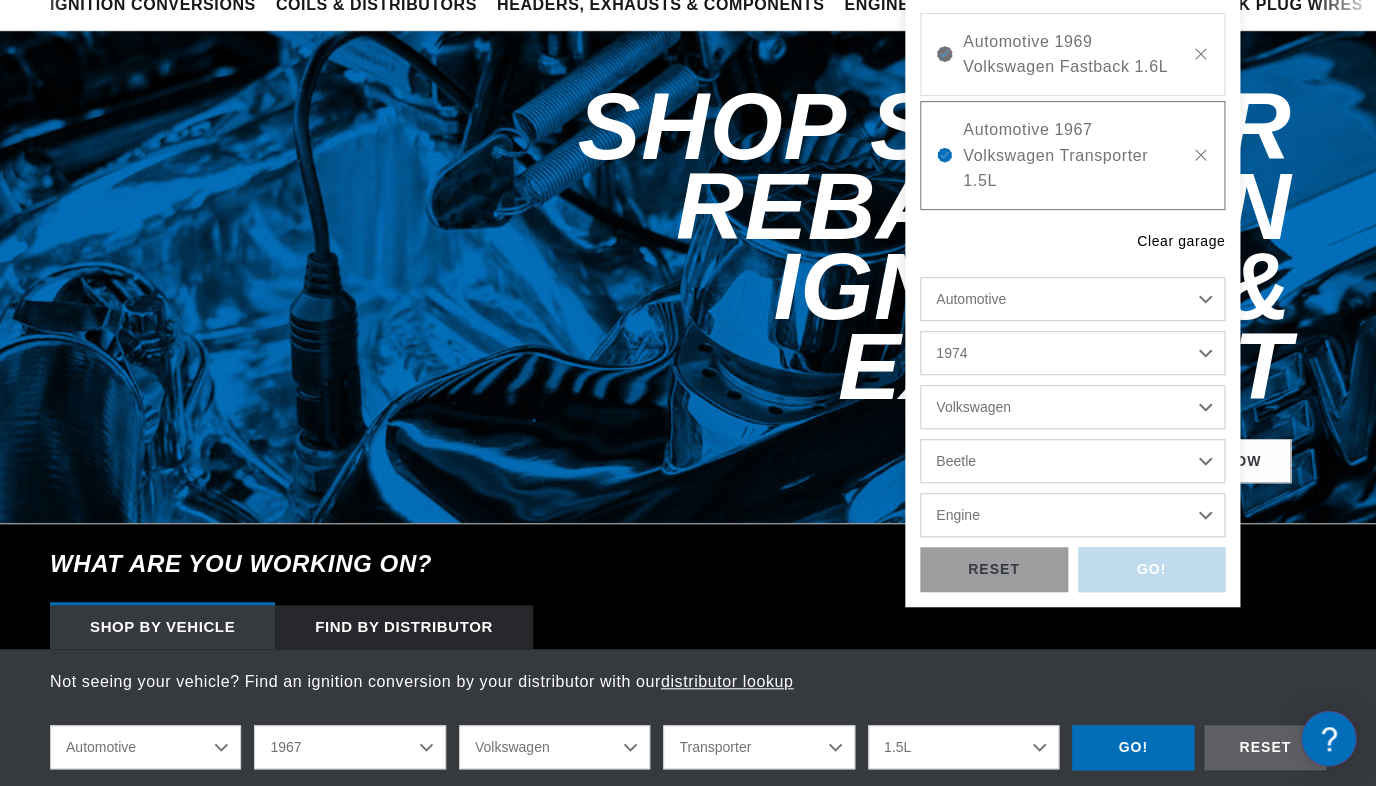 scroll, scrollTop: 202, scrollLeft: 0, axis: vertical 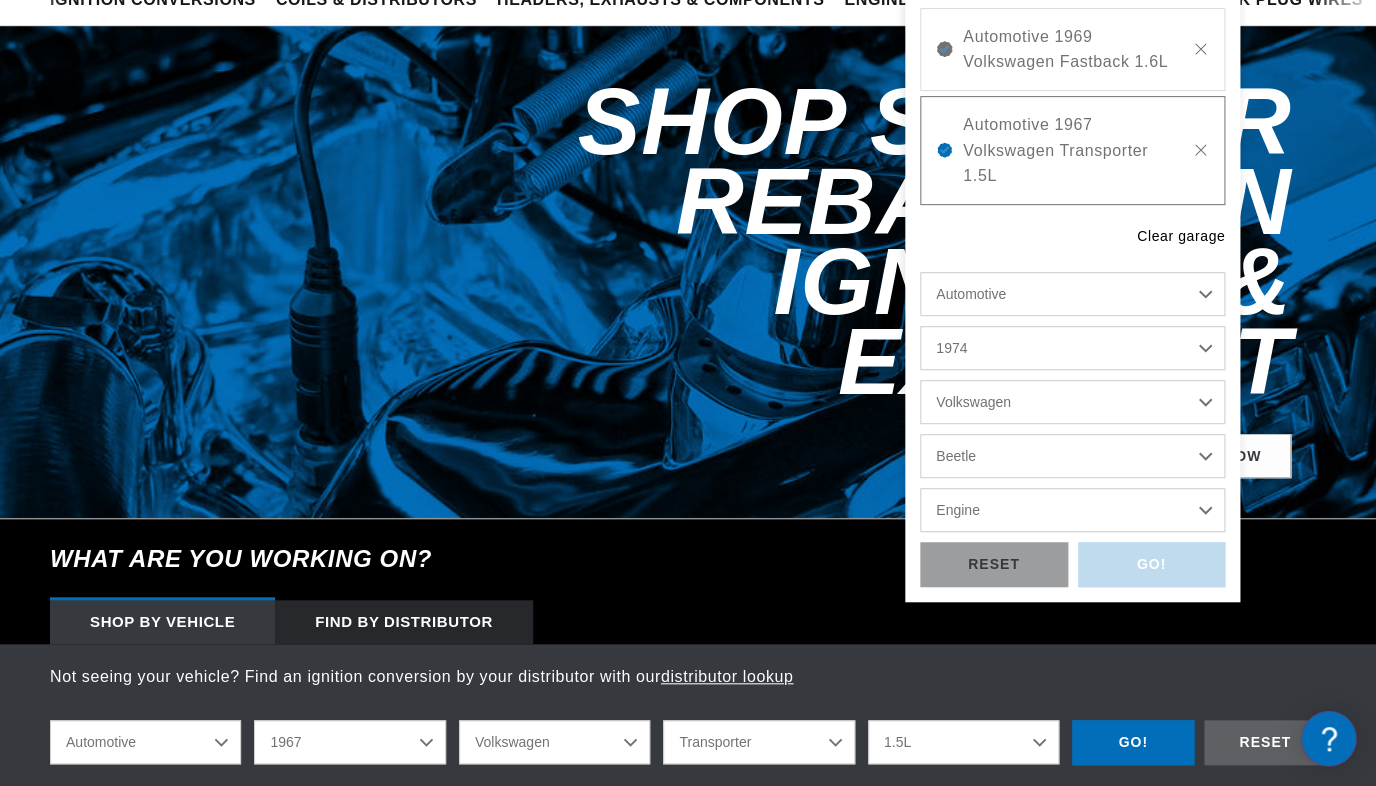 select on "1.6L" 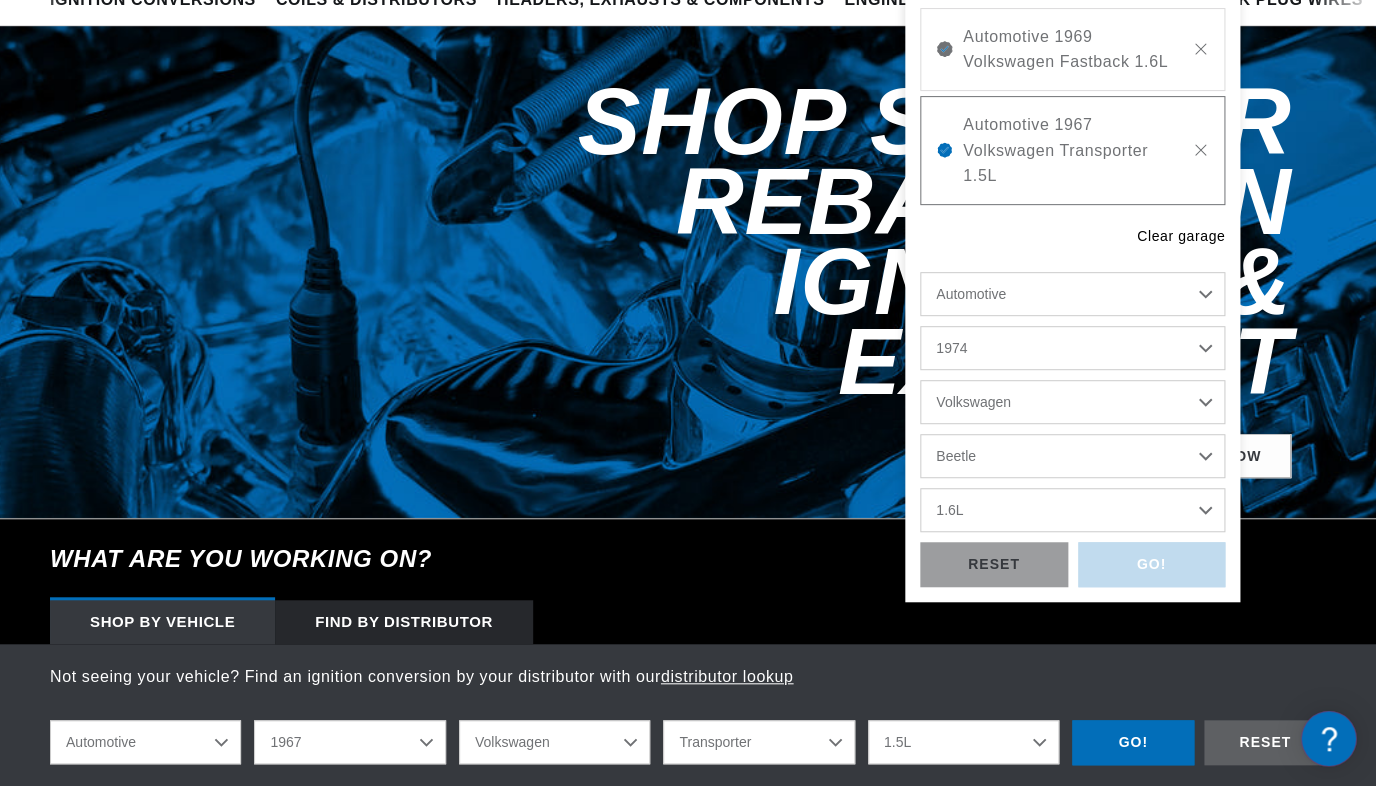 click on "1.6L" at bounding box center (0, 0) 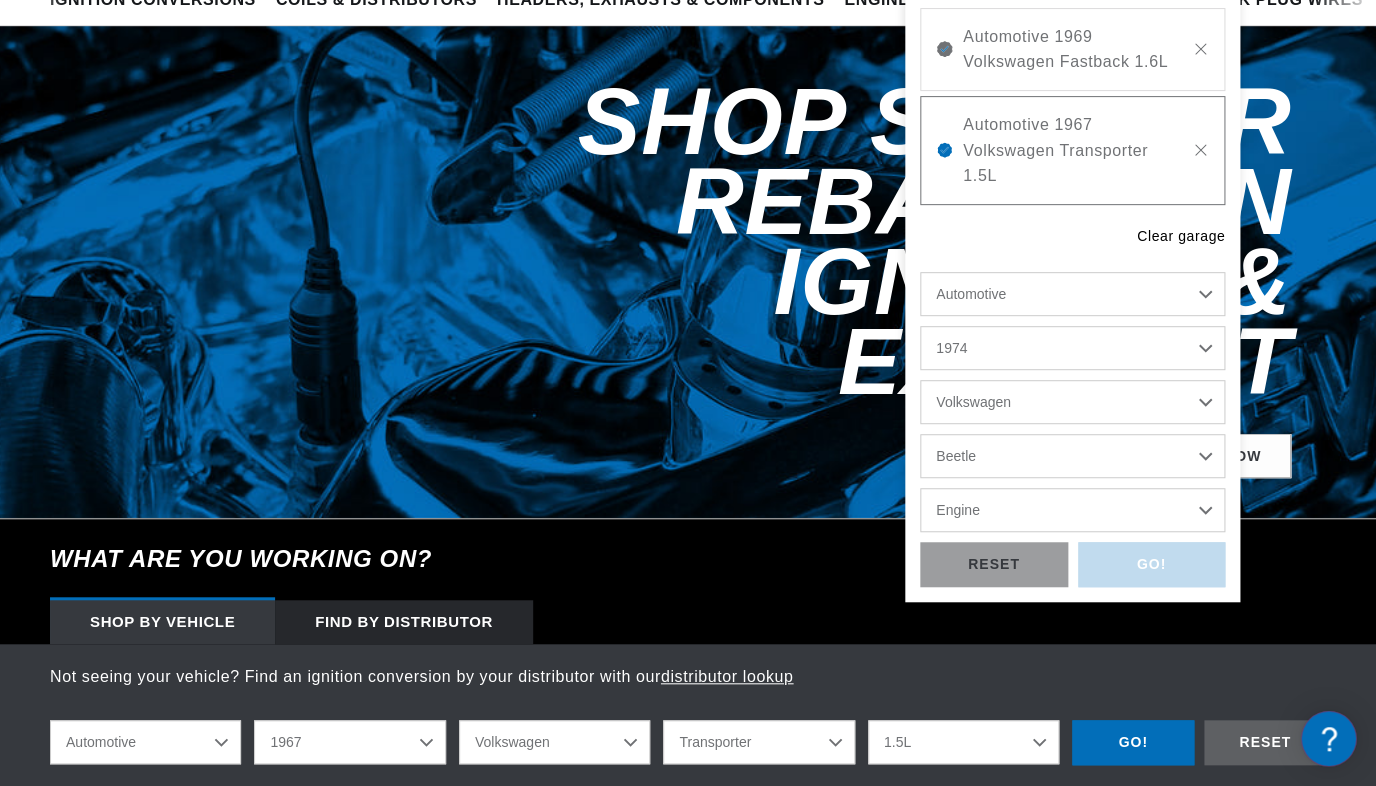 select on "1.6L" 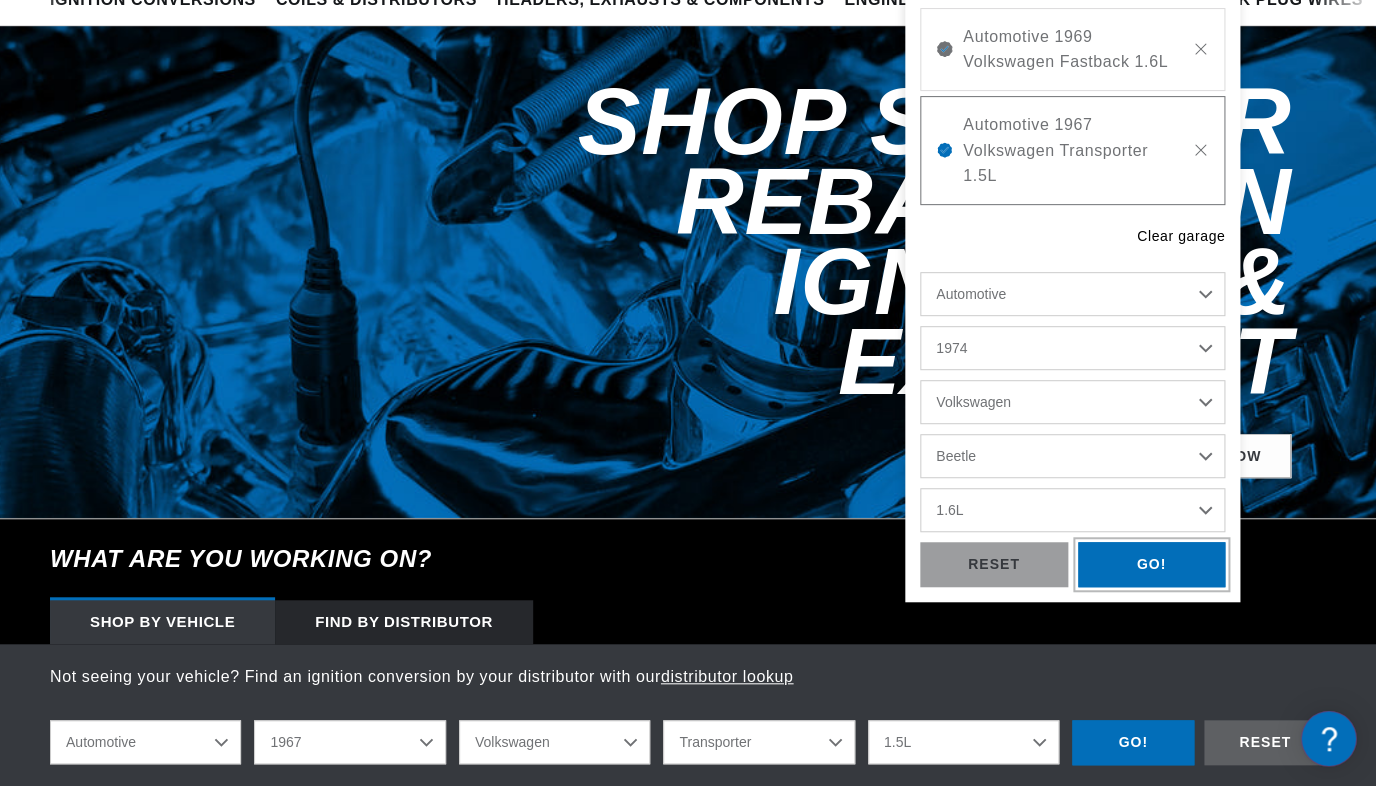 click on "GO!" at bounding box center (1152, 564) 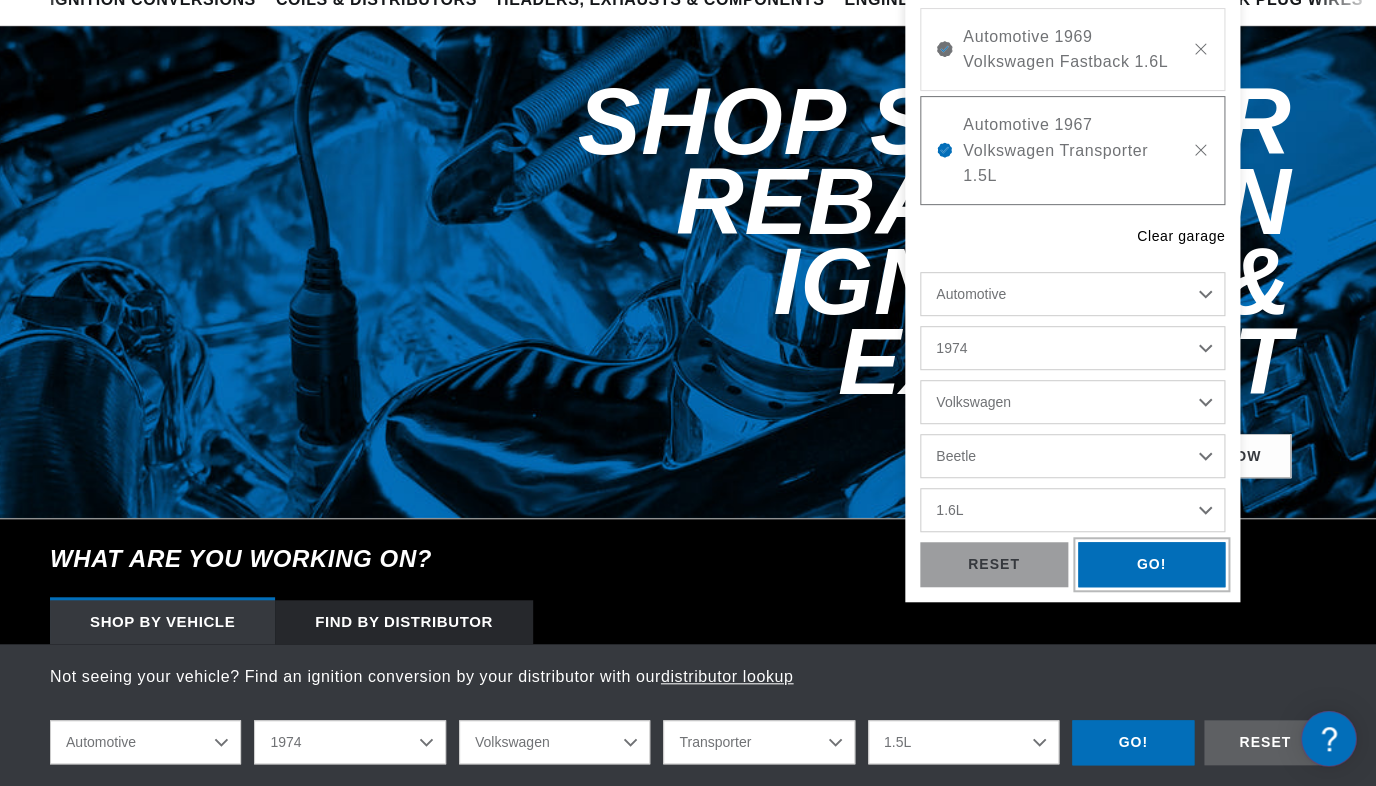 select on "Beetle" 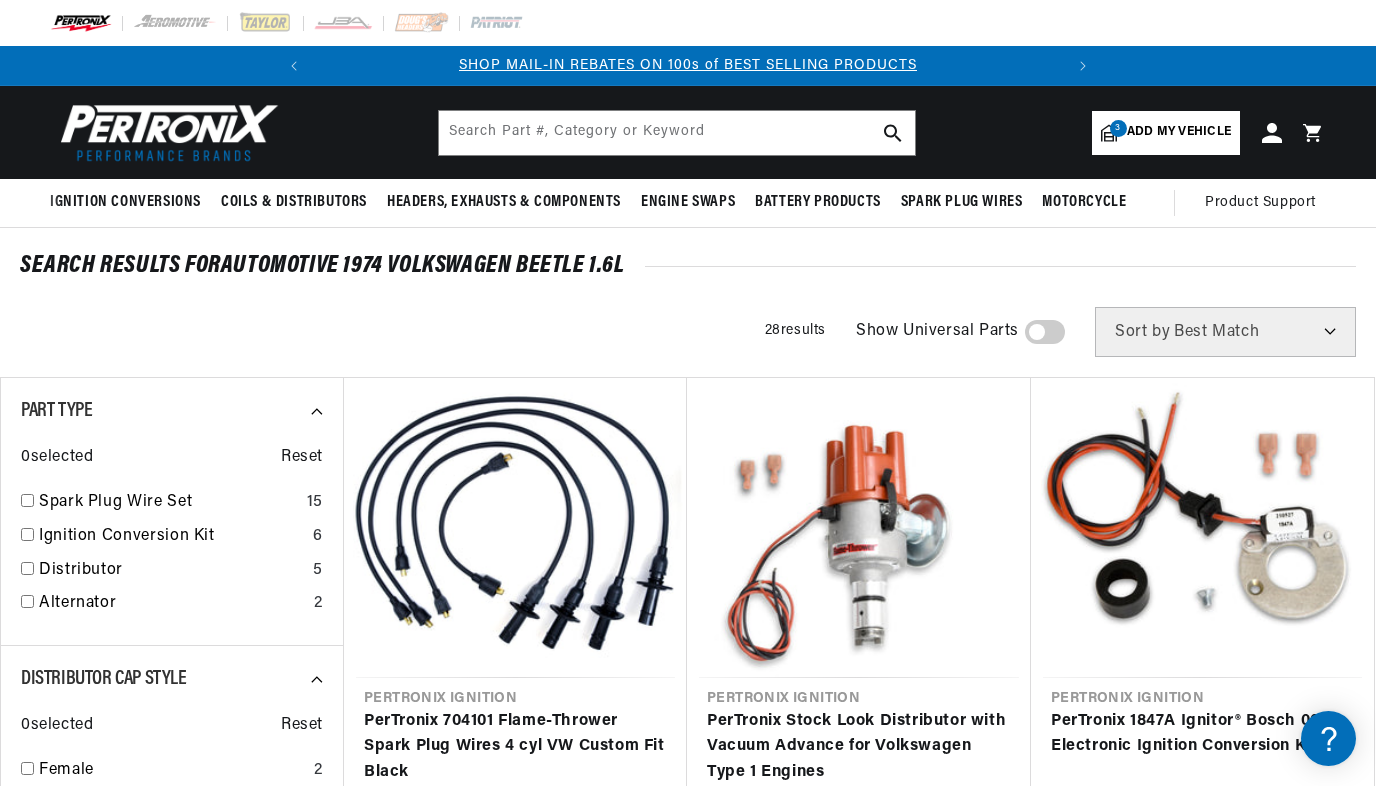 scroll, scrollTop: 0, scrollLeft: 0, axis: both 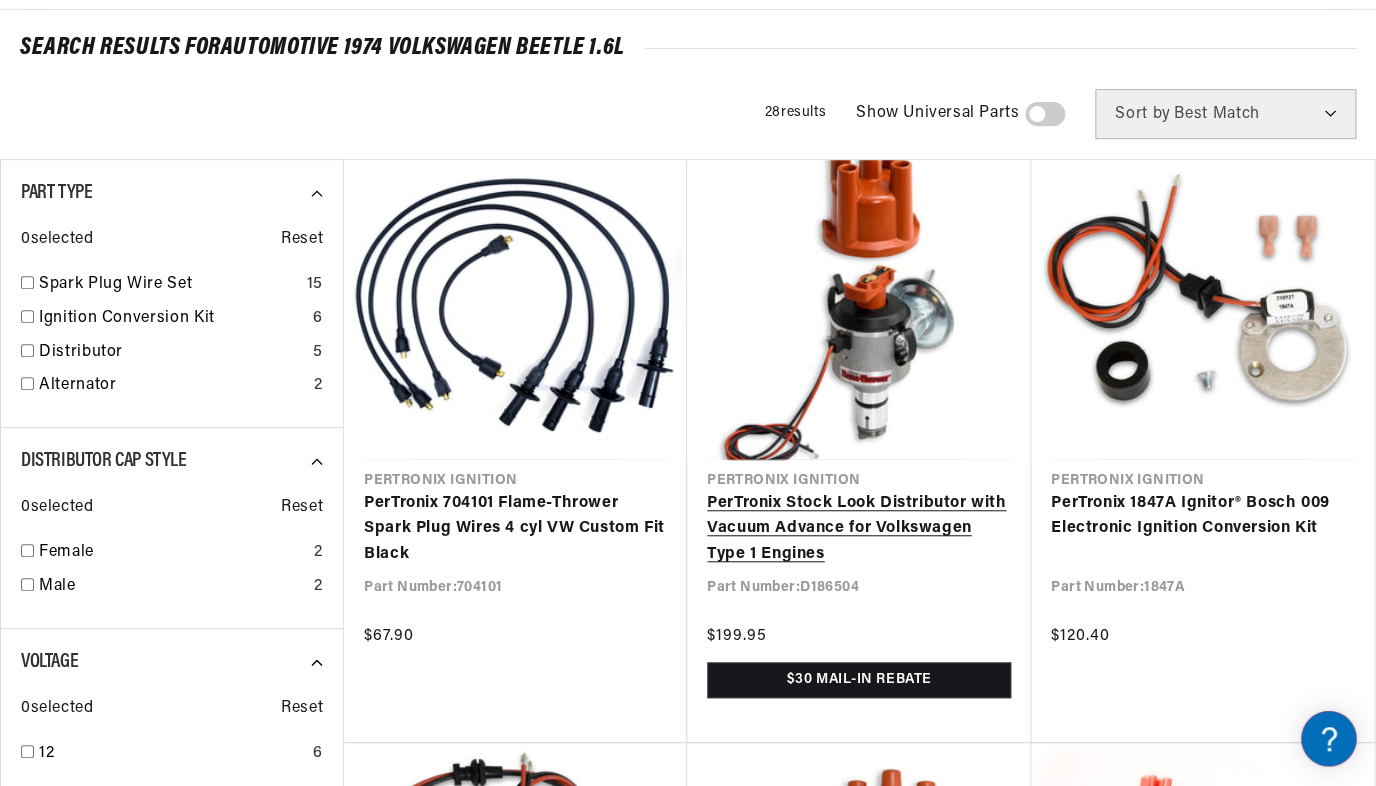 click on "PerTronix Stock Look Distributor with Vacuum Advance for Volkswagen Type 1 Engines" at bounding box center (859, 529) 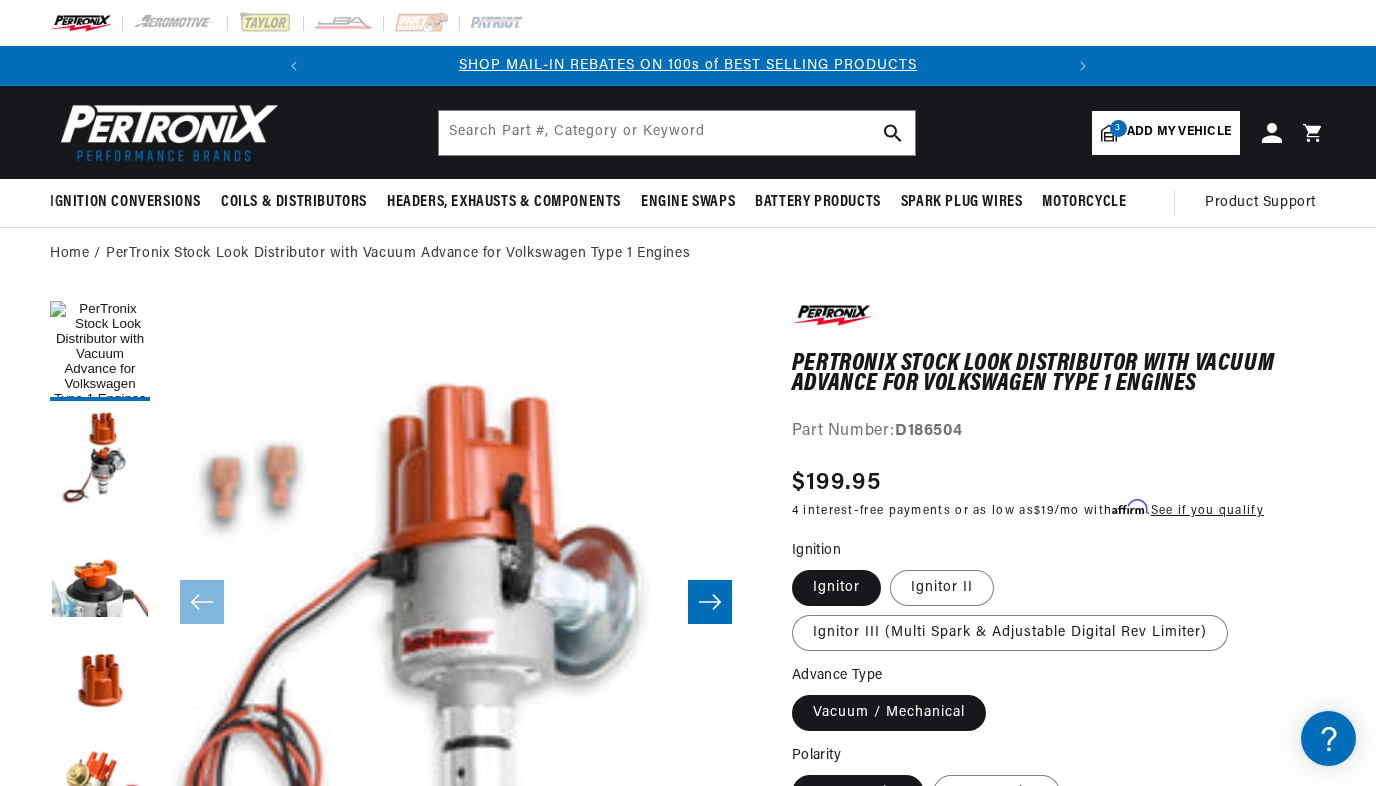 scroll, scrollTop: 0, scrollLeft: 0, axis: both 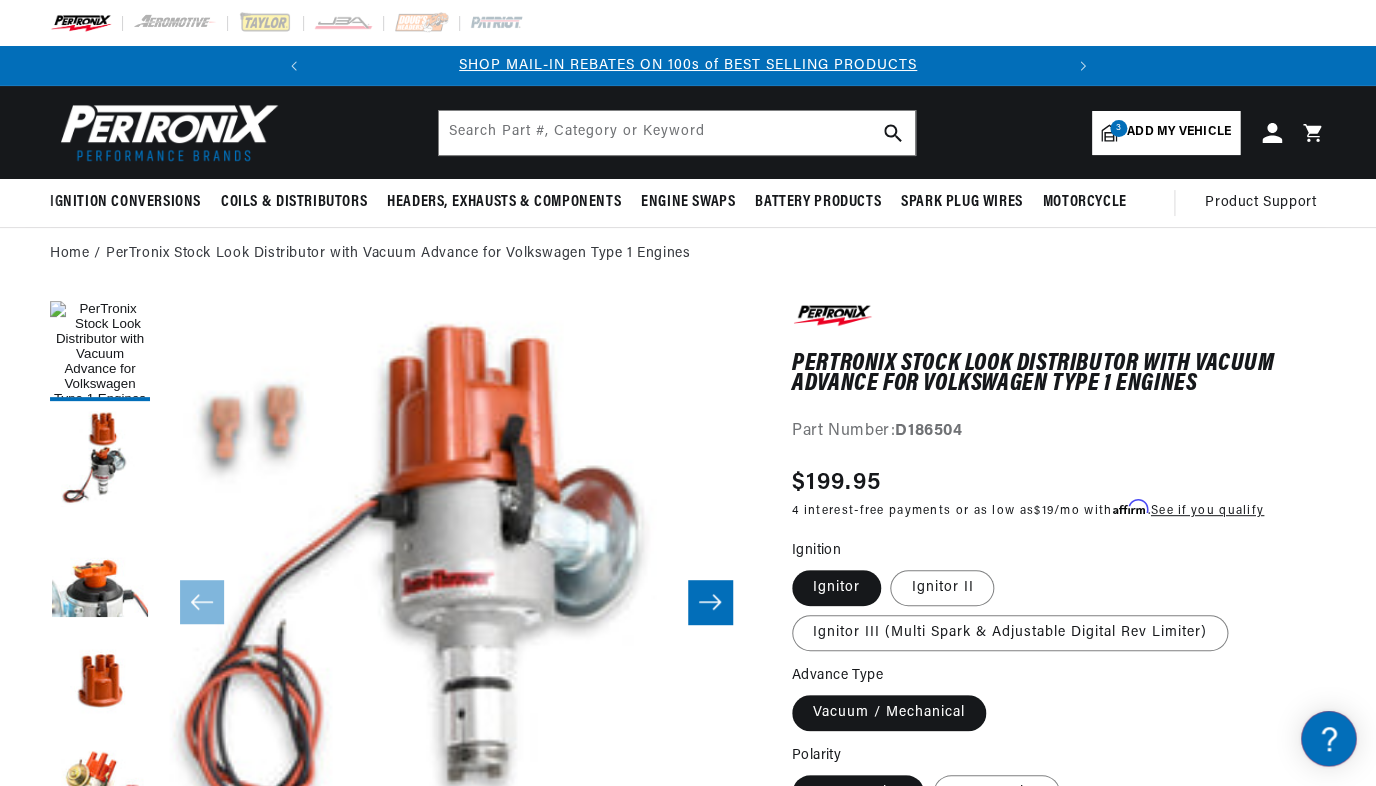 click on "Open media 1 in modal" at bounding box center (101, 893) 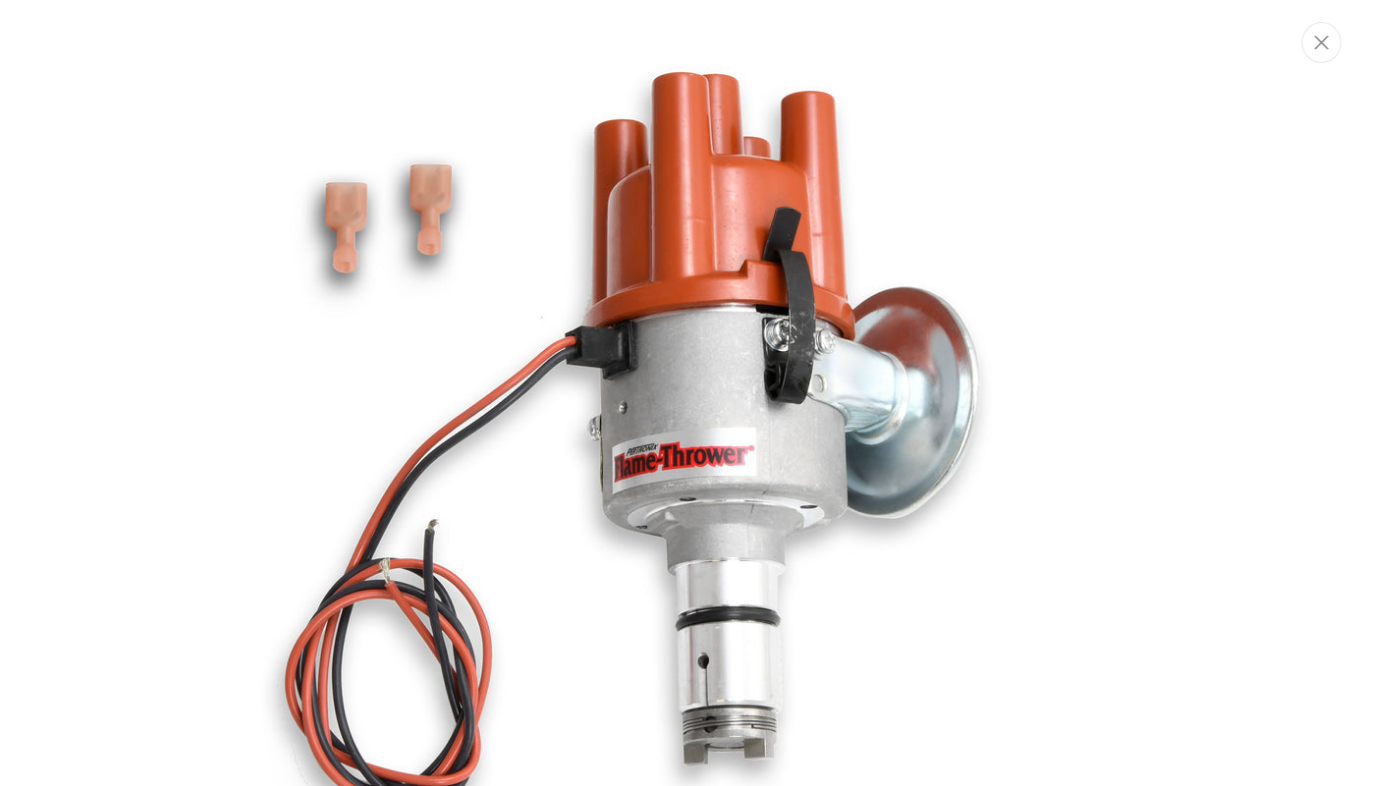 scroll, scrollTop: 167, scrollLeft: 0, axis: vertical 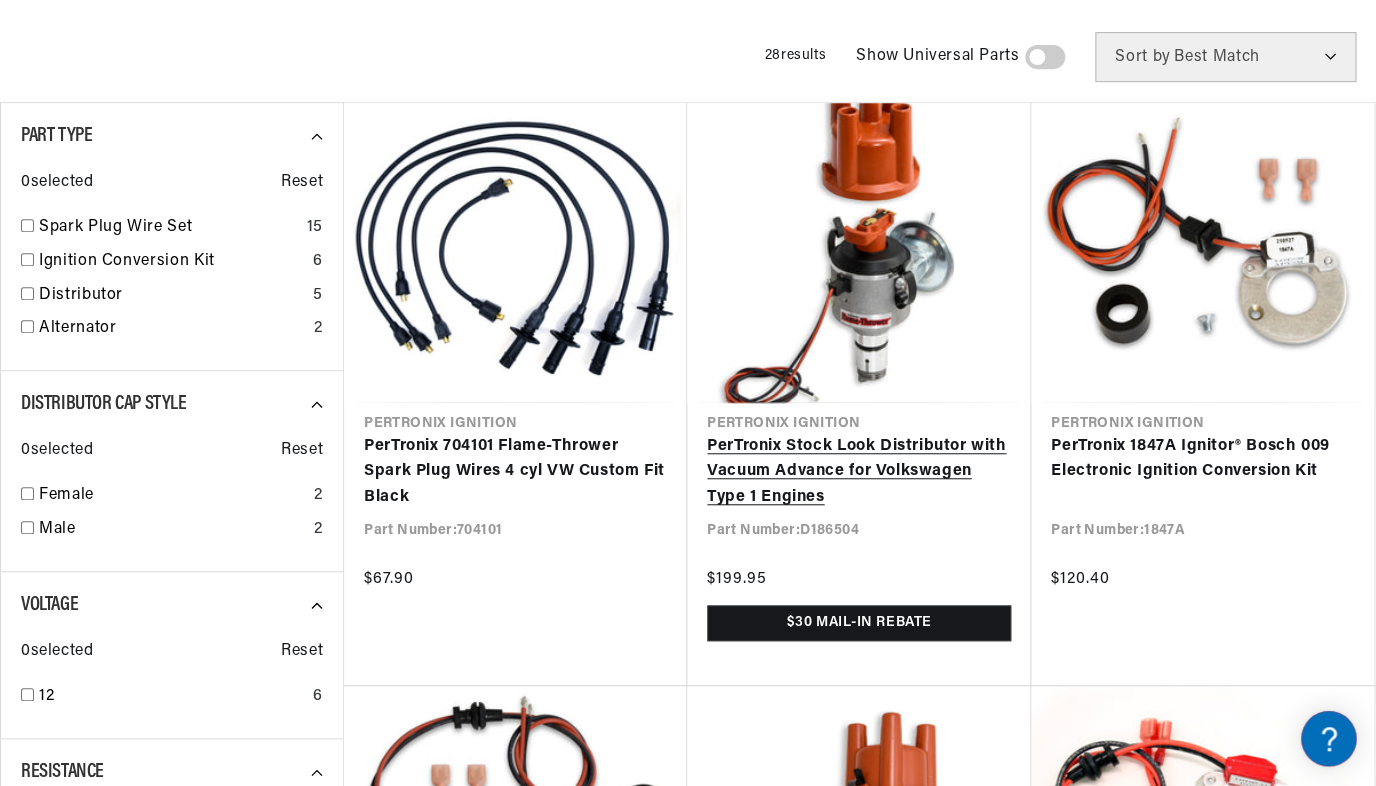 click on "PerTronix Stock Look Distributor with Vacuum Advance for Volkswagen Type 1 Engines" at bounding box center (859, 472) 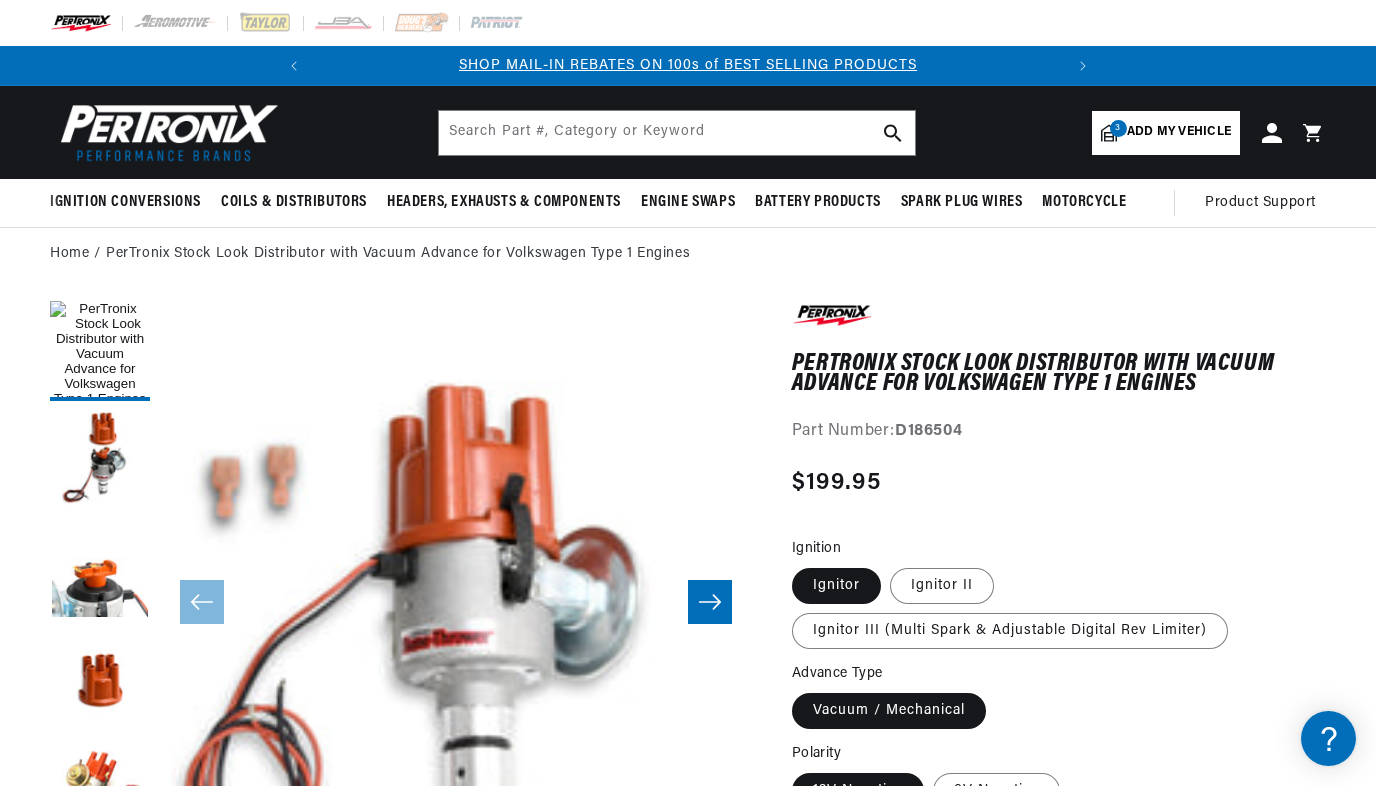 scroll, scrollTop: 0, scrollLeft: 0, axis: both 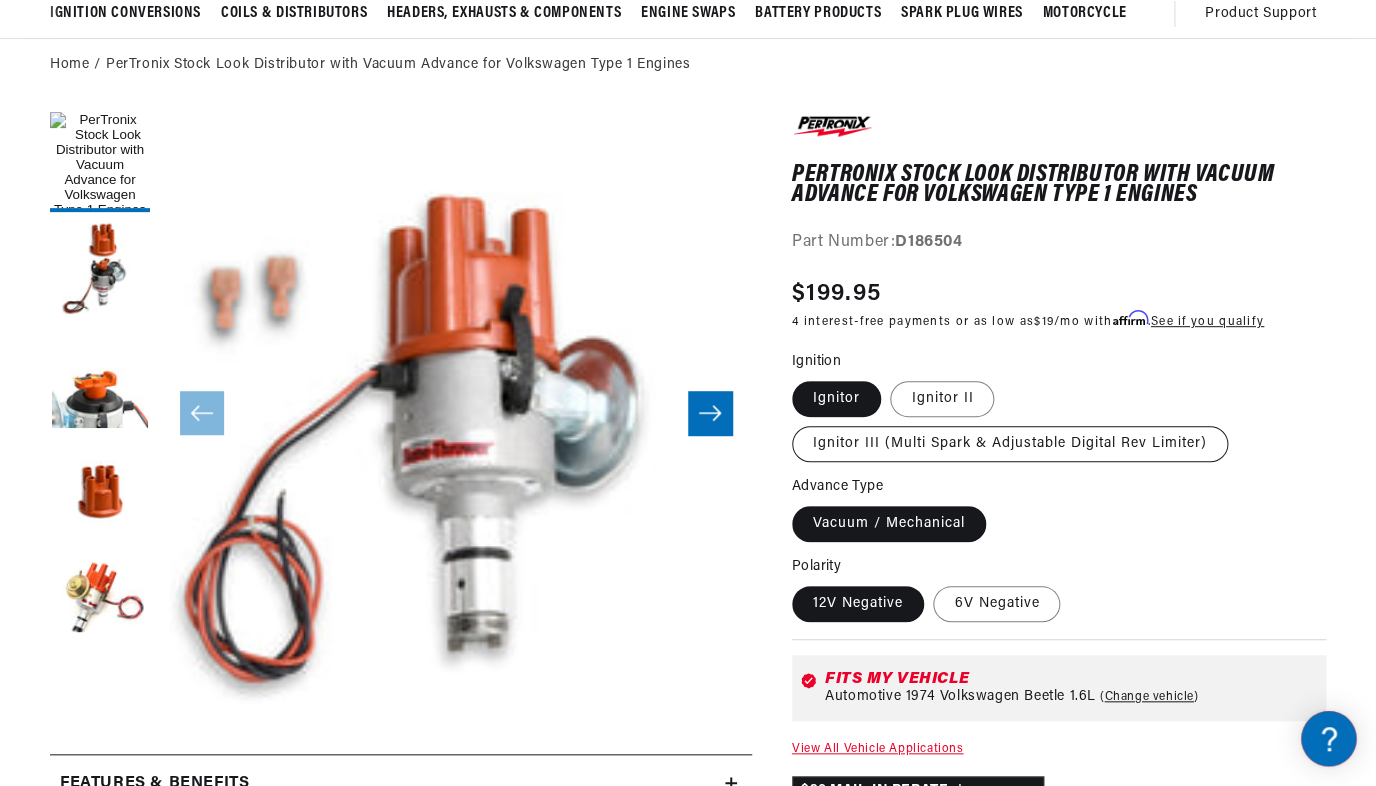 click on "Ignitor III (Multi Spark & Adjustable Digital Rev Limiter)" at bounding box center (1010, 444) 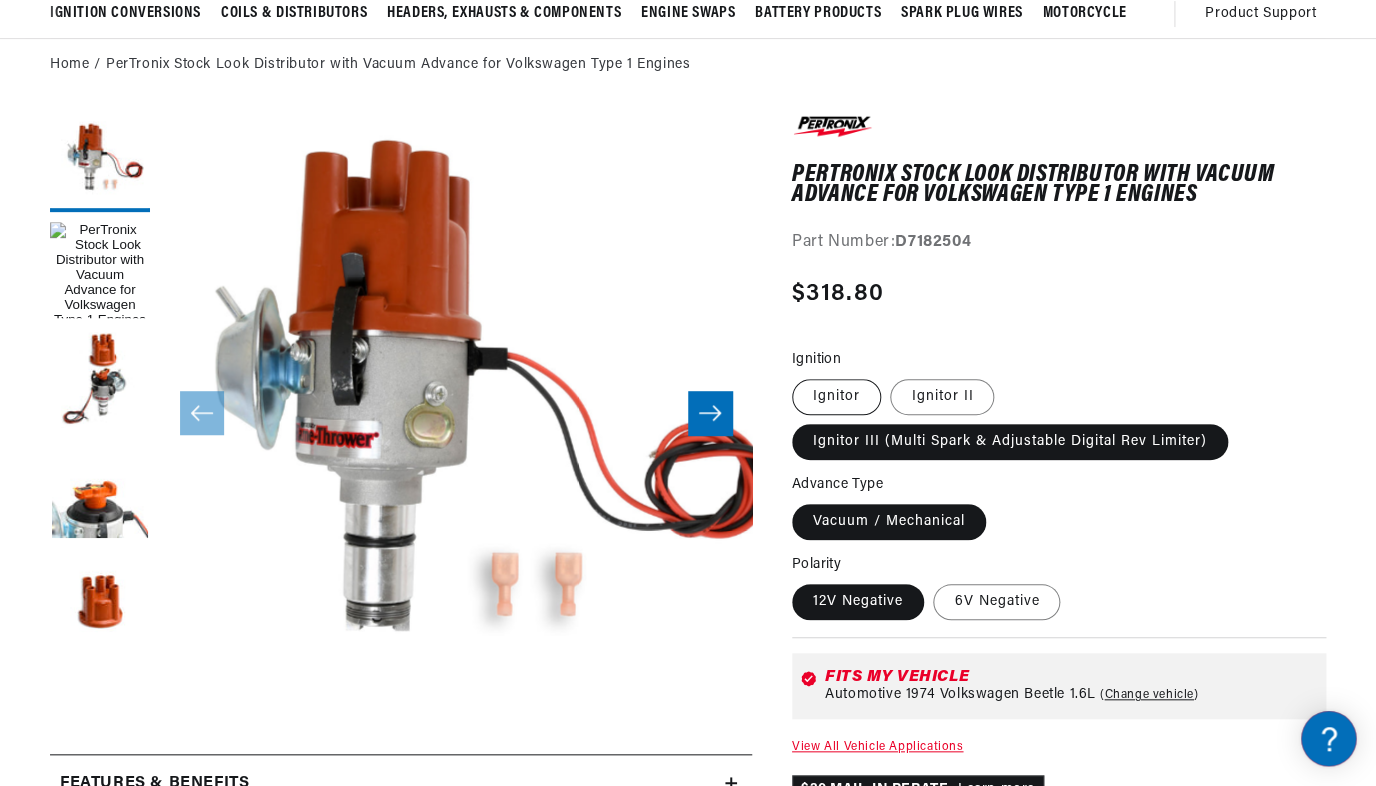 click on "Ignitor" at bounding box center (836, 397) 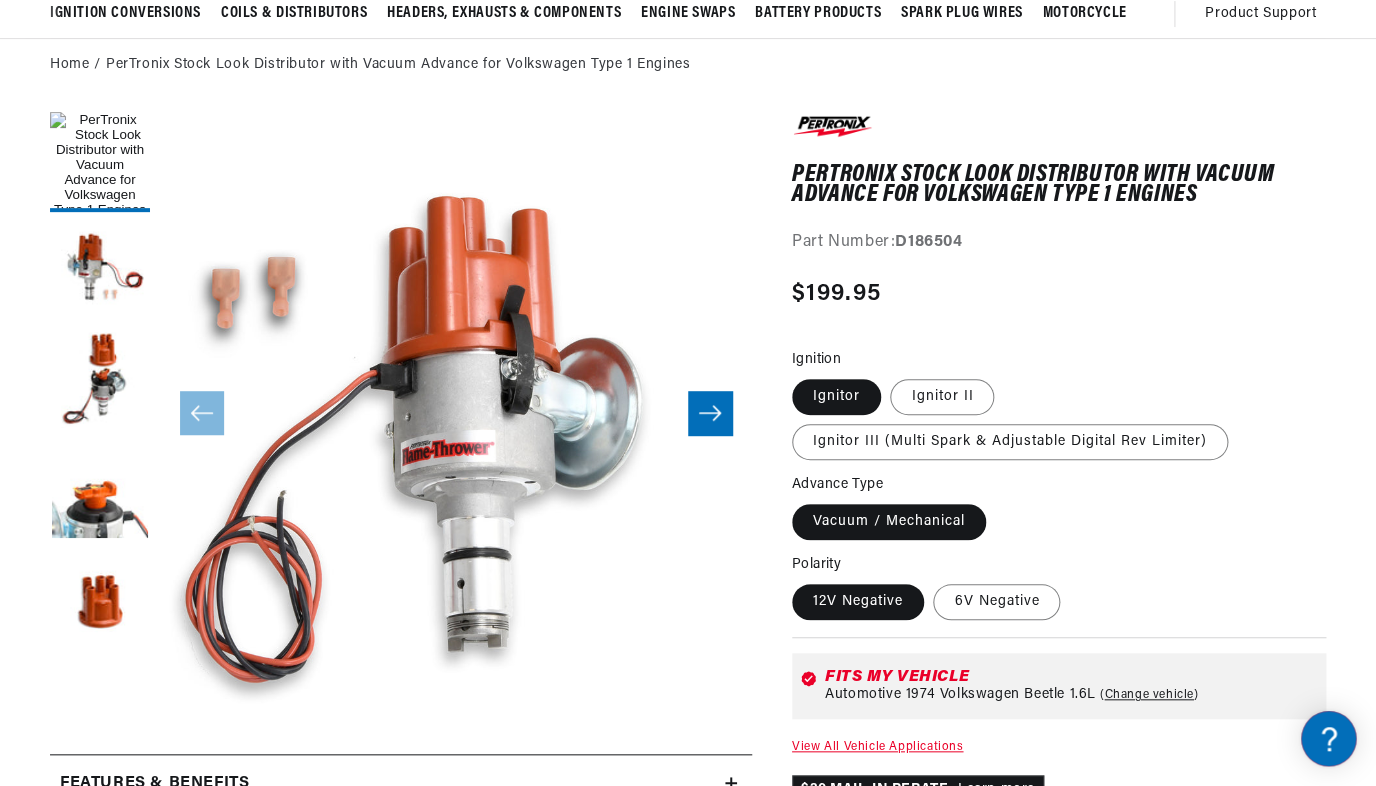 scroll, scrollTop: 0, scrollLeft: 0, axis: both 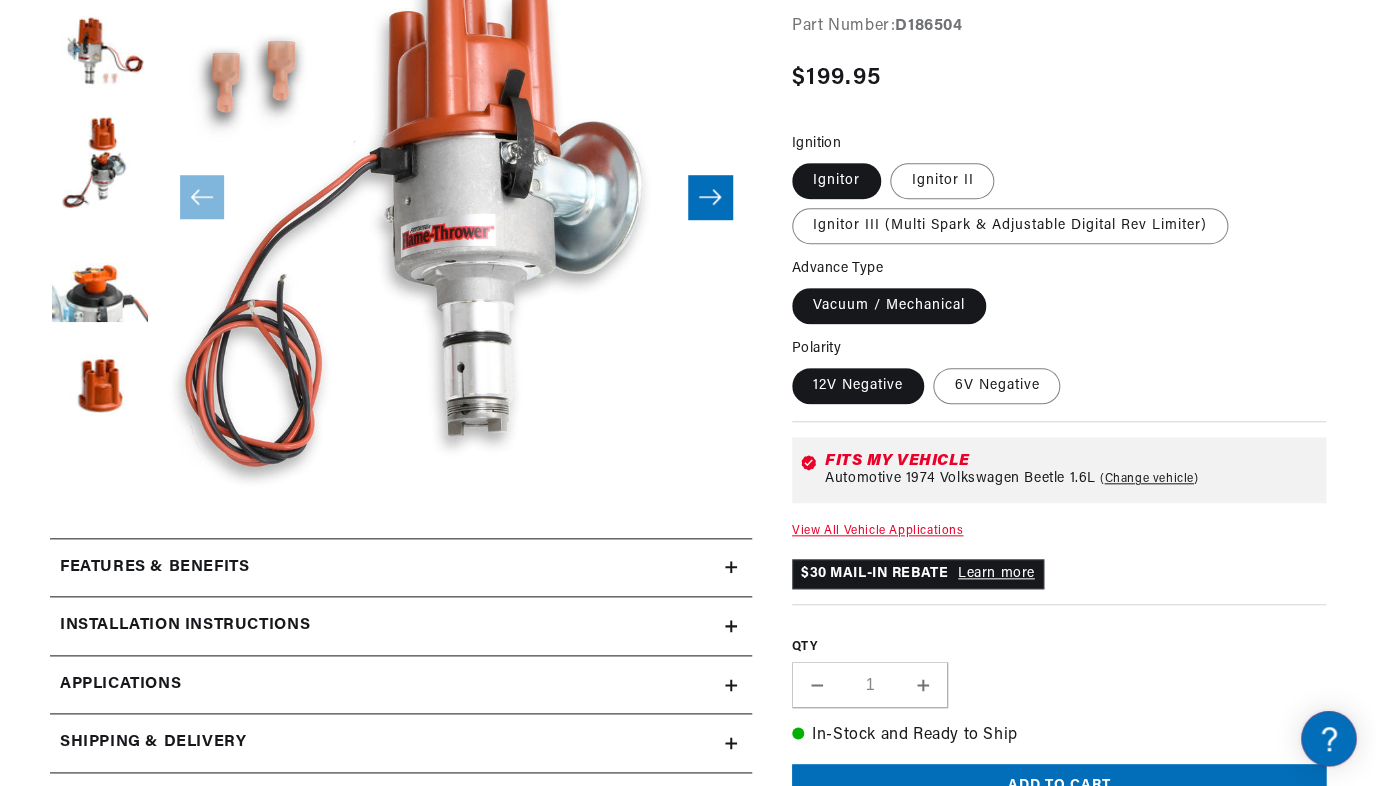 click 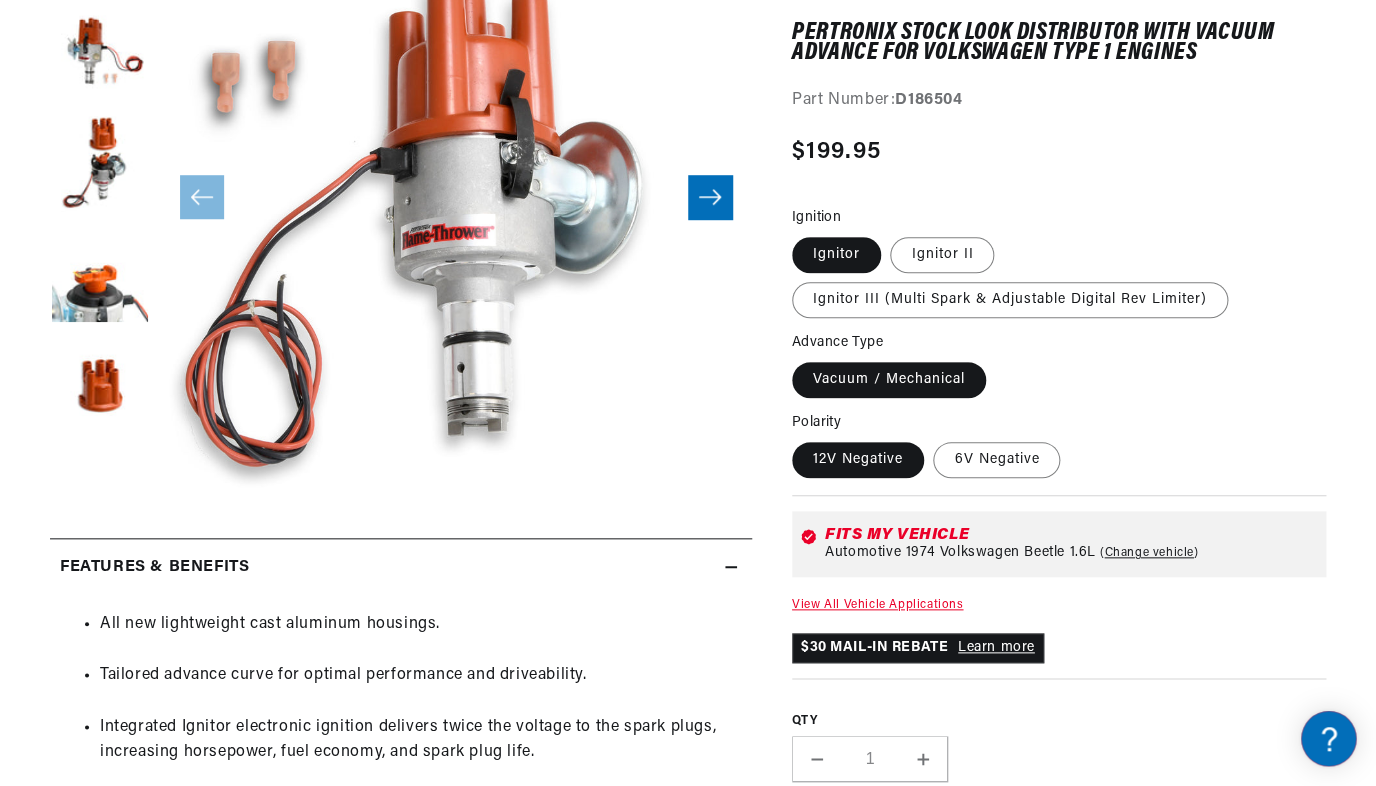 scroll, scrollTop: 0, scrollLeft: 747, axis: horizontal 